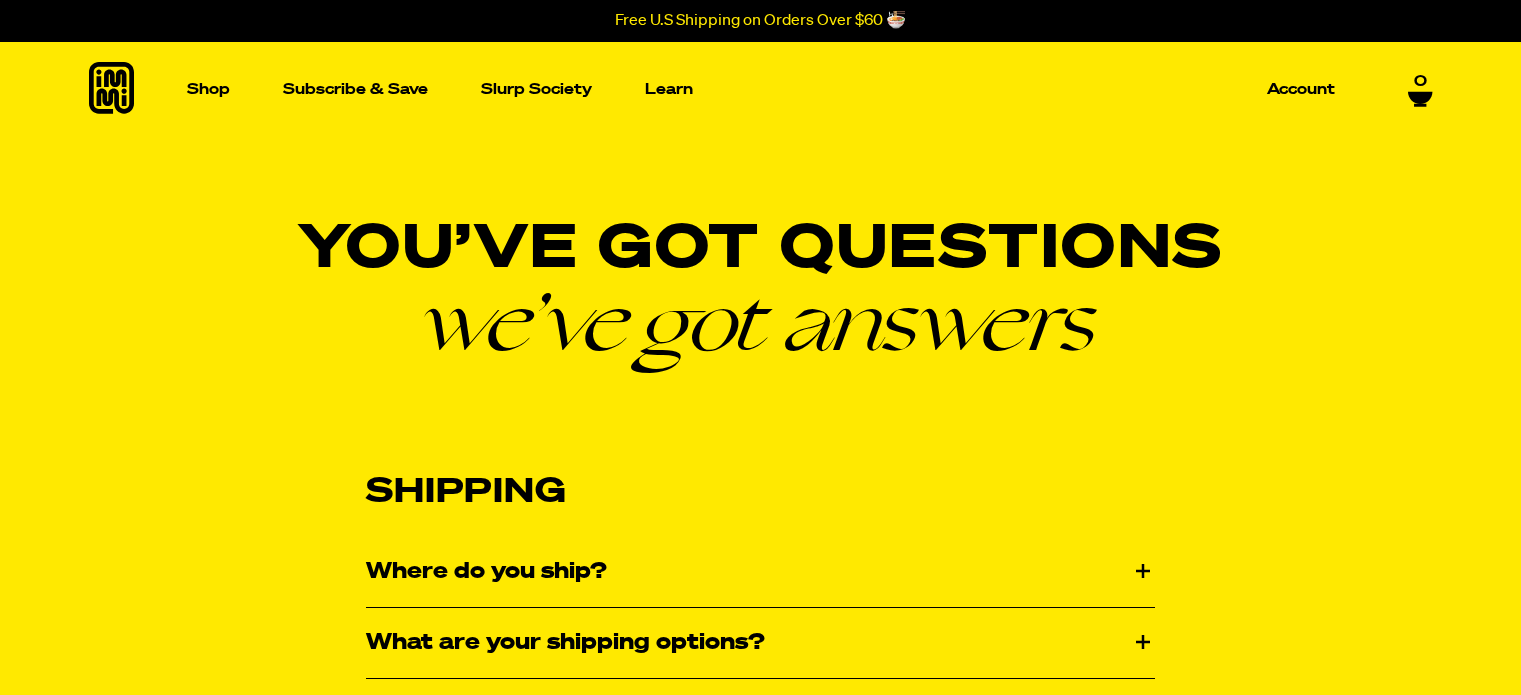 scroll, scrollTop: 0, scrollLeft: 0, axis: both 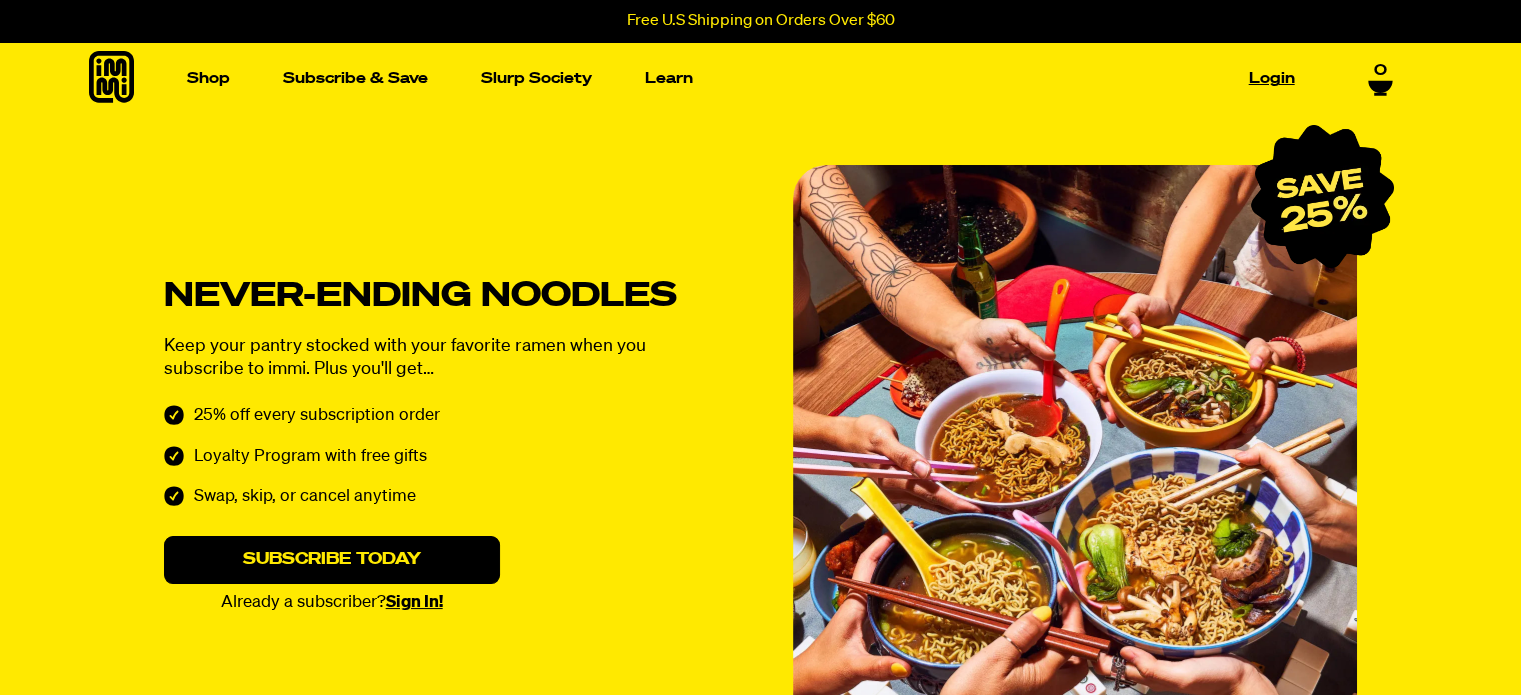 click on "Login" at bounding box center [1272, 78] 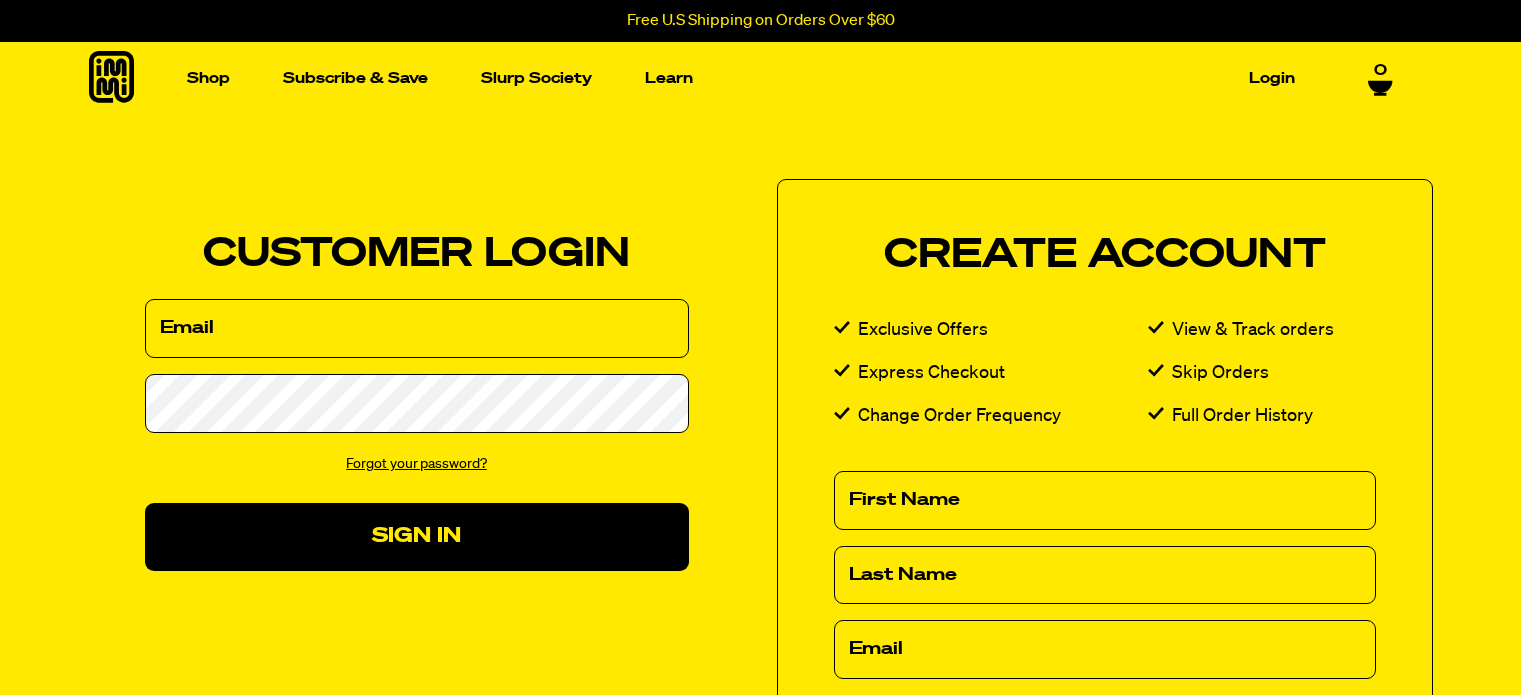 scroll, scrollTop: 0, scrollLeft: 0, axis: both 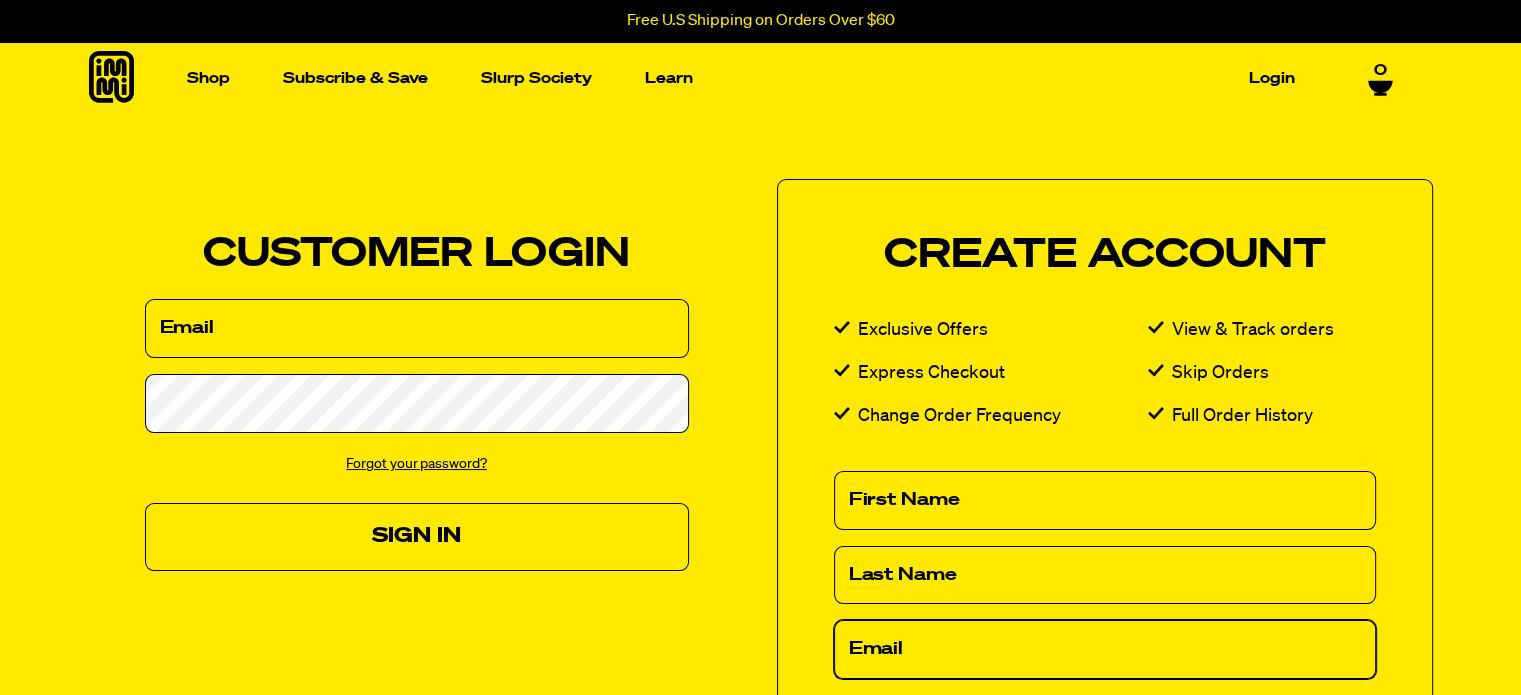 type on "paul.thomas1982@gmail.com" 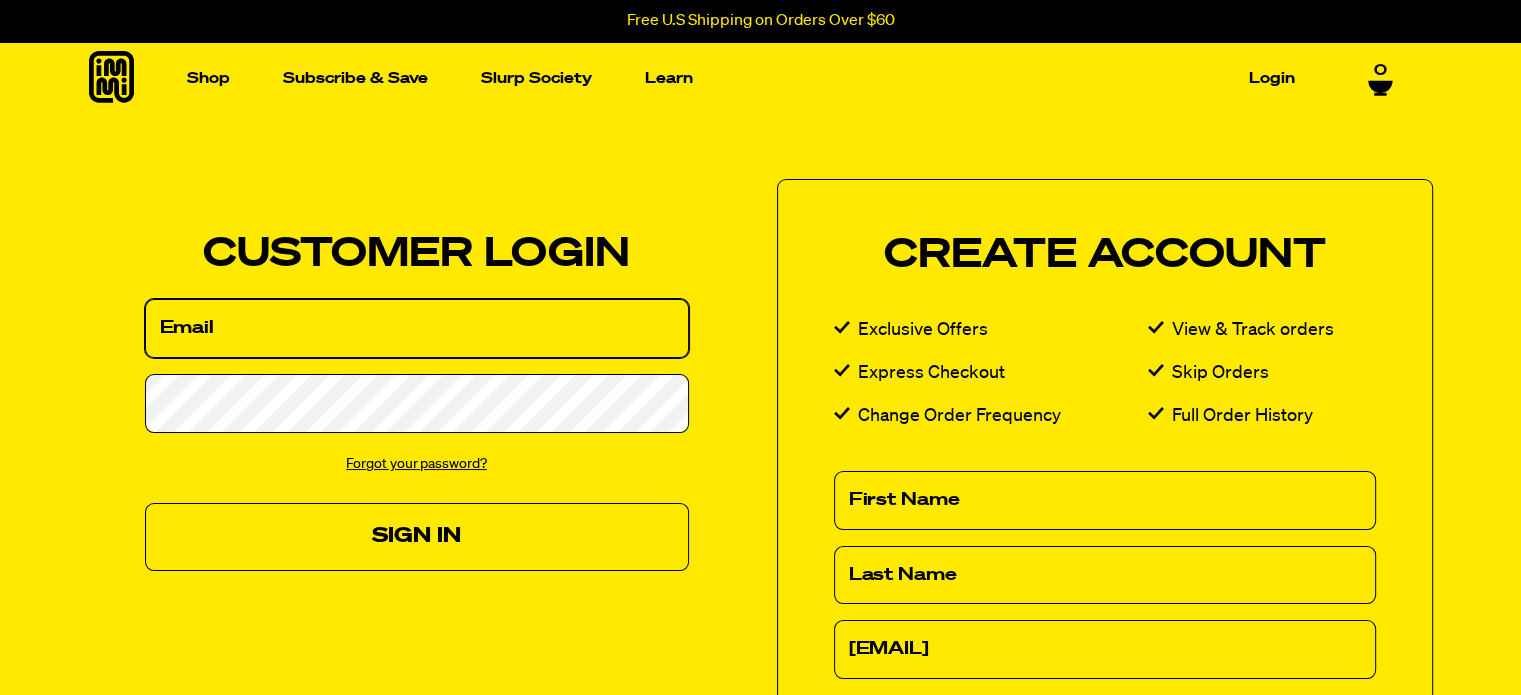 type on "paul.thomas1982@gmail.com" 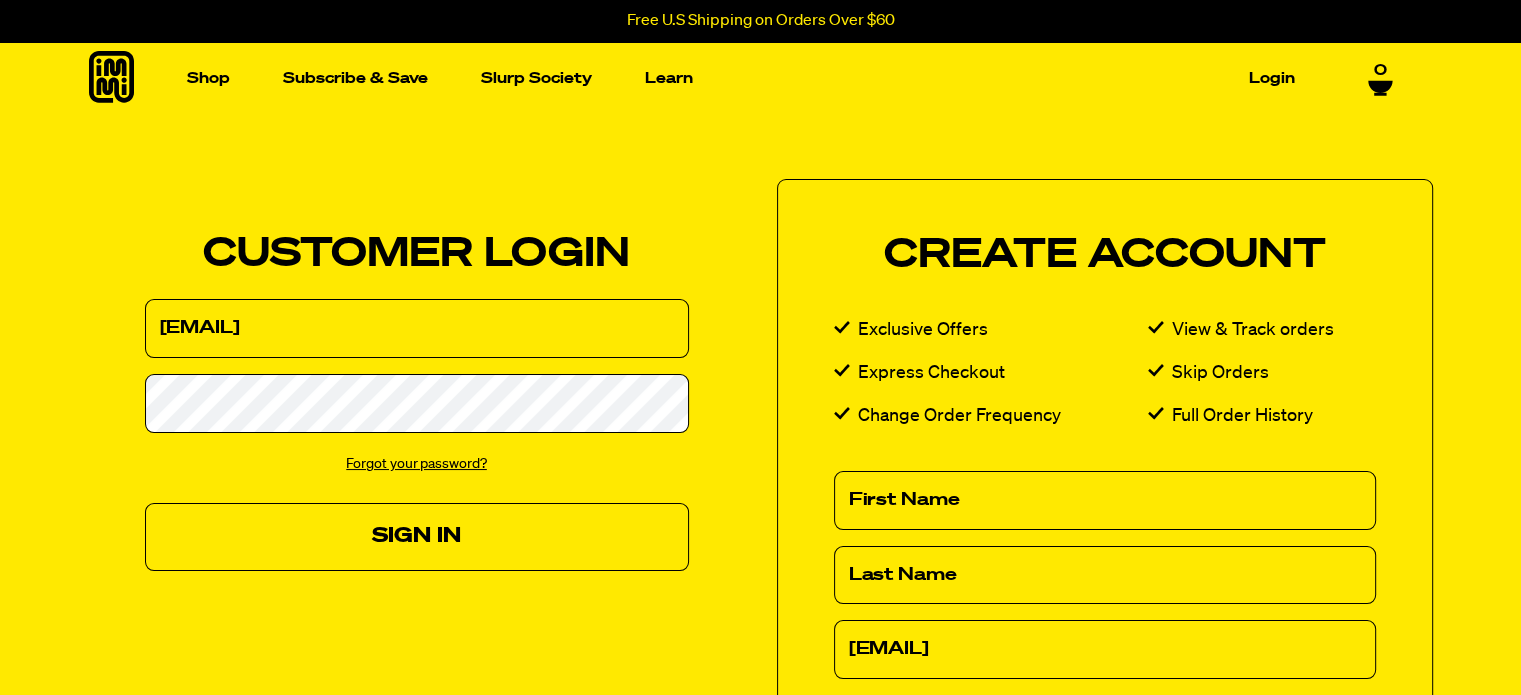 click on "Sign In" at bounding box center [417, 536] 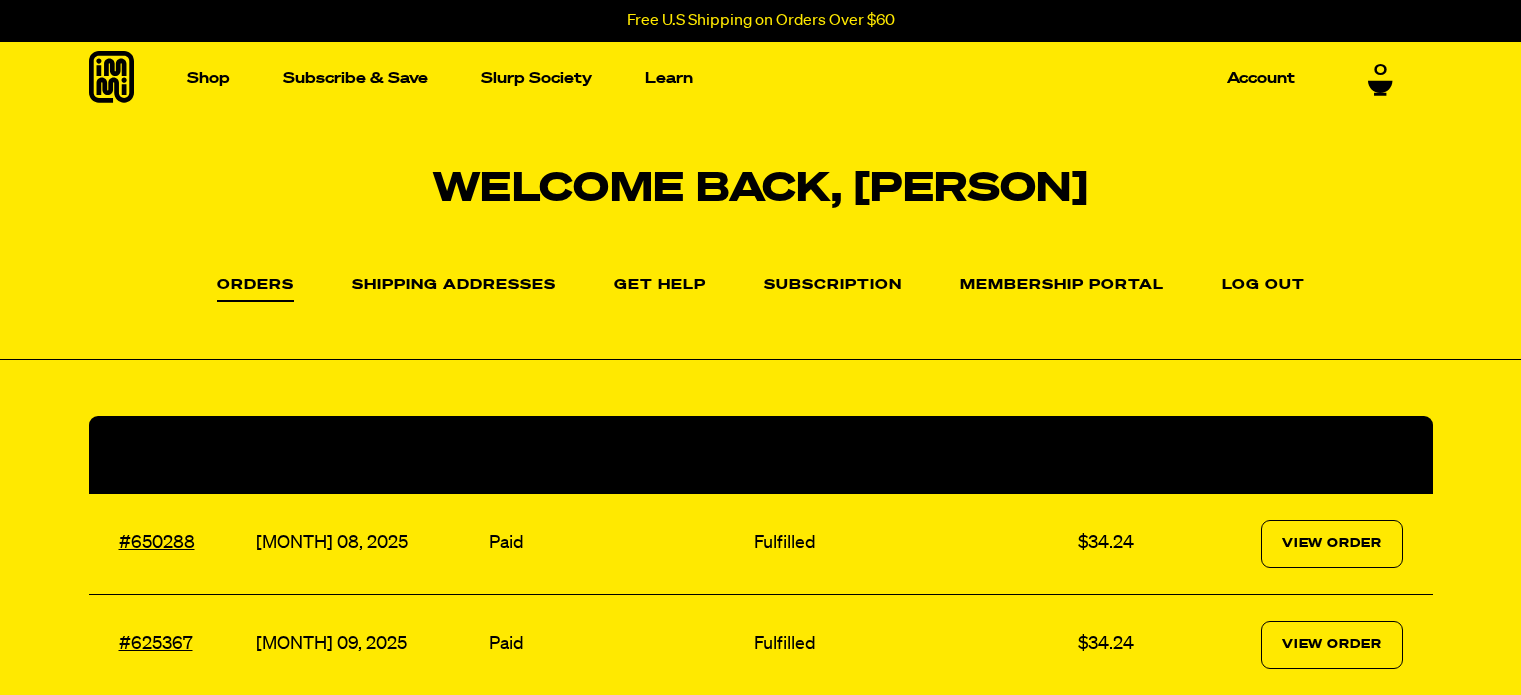 scroll, scrollTop: 0, scrollLeft: 0, axis: both 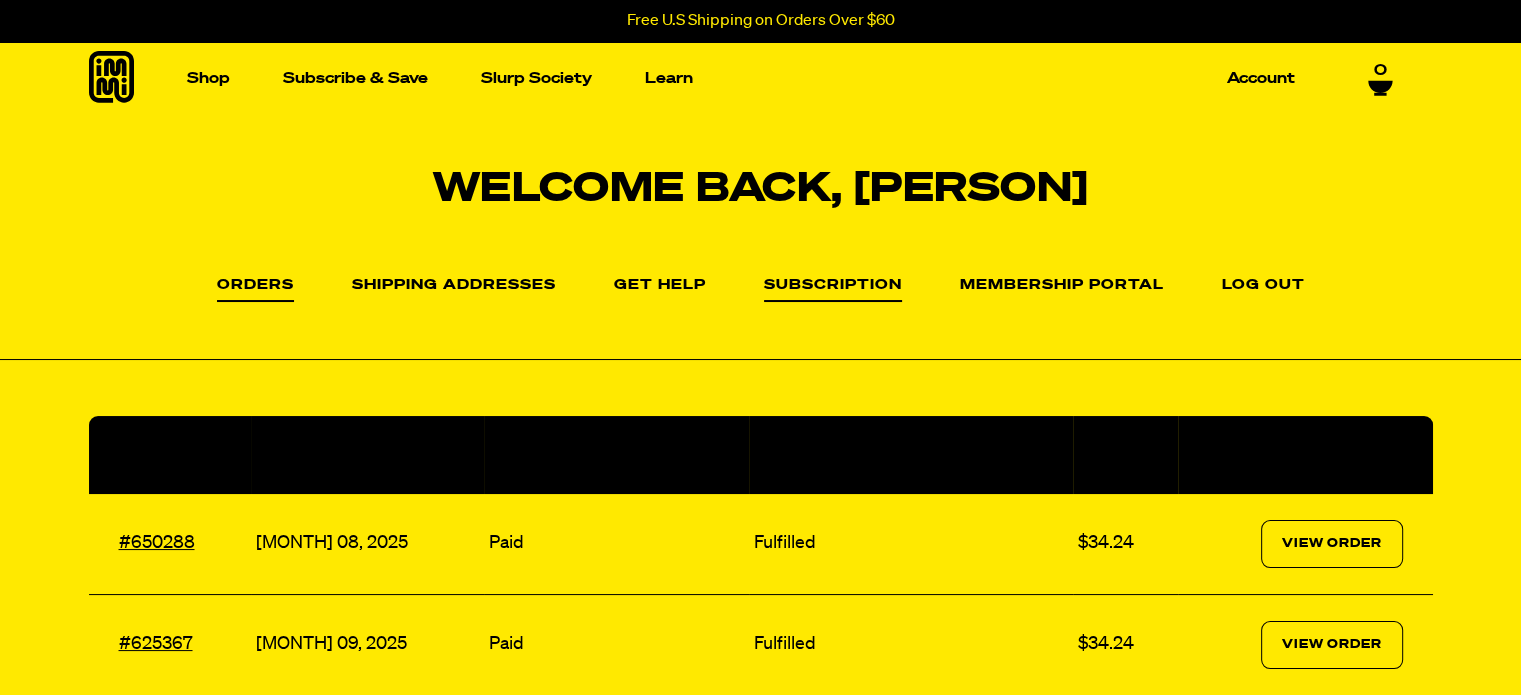 click on "Subscription" at bounding box center (833, 290) 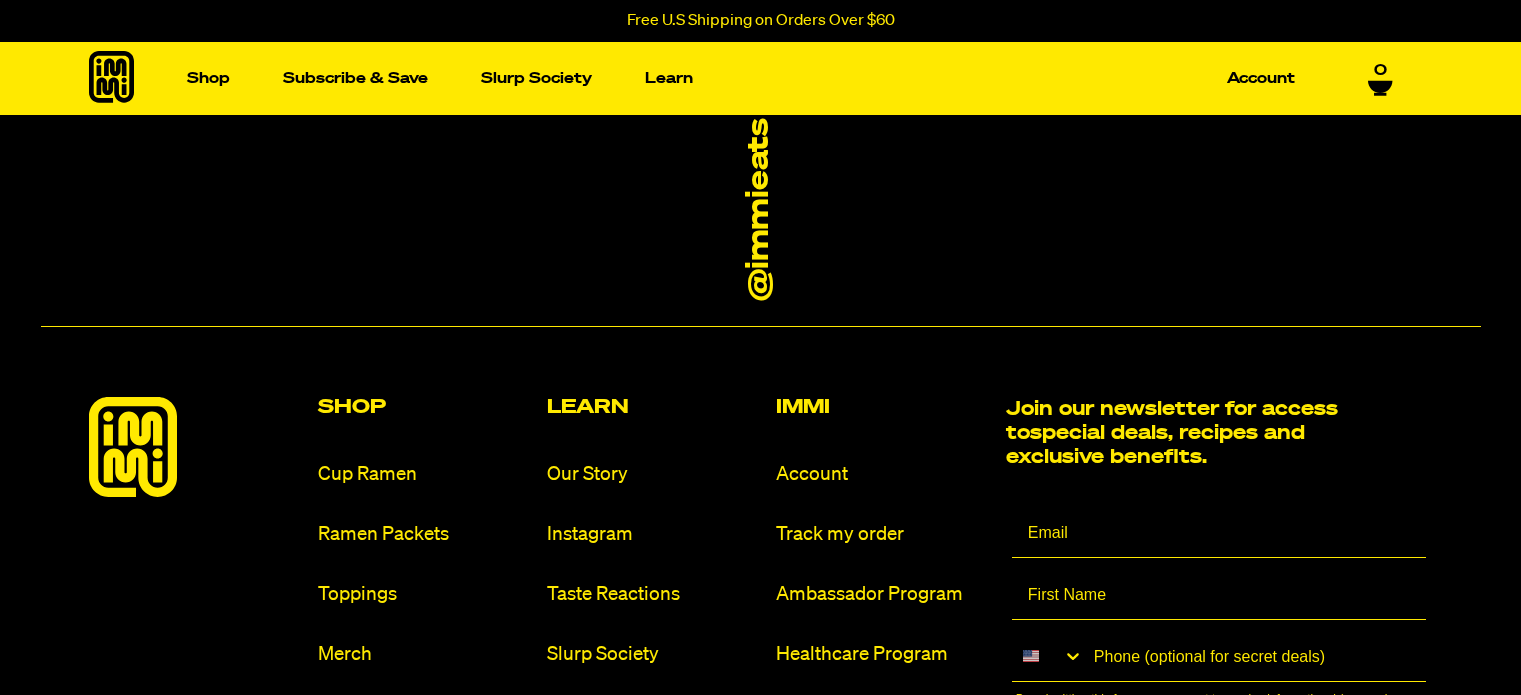 scroll, scrollTop: 0, scrollLeft: 0, axis: both 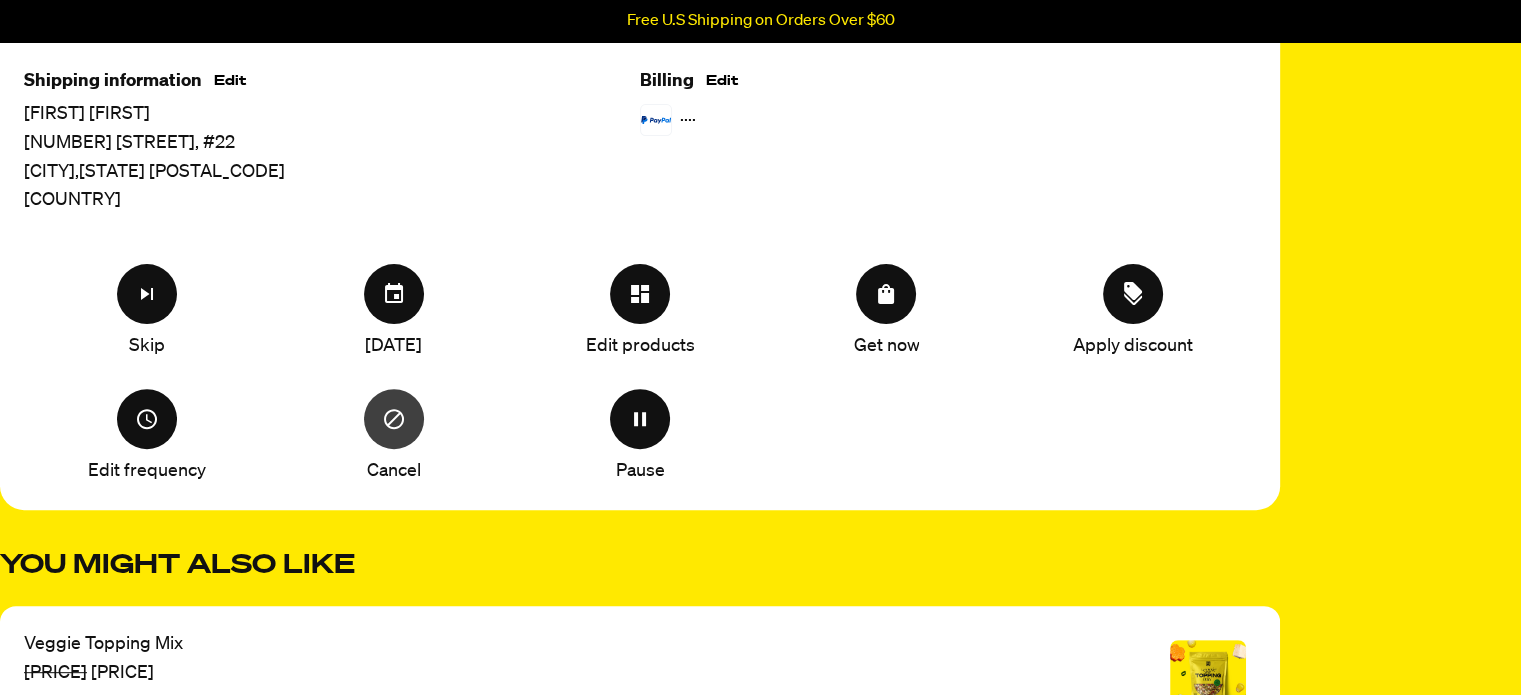 click at bounding box center (394, 419) 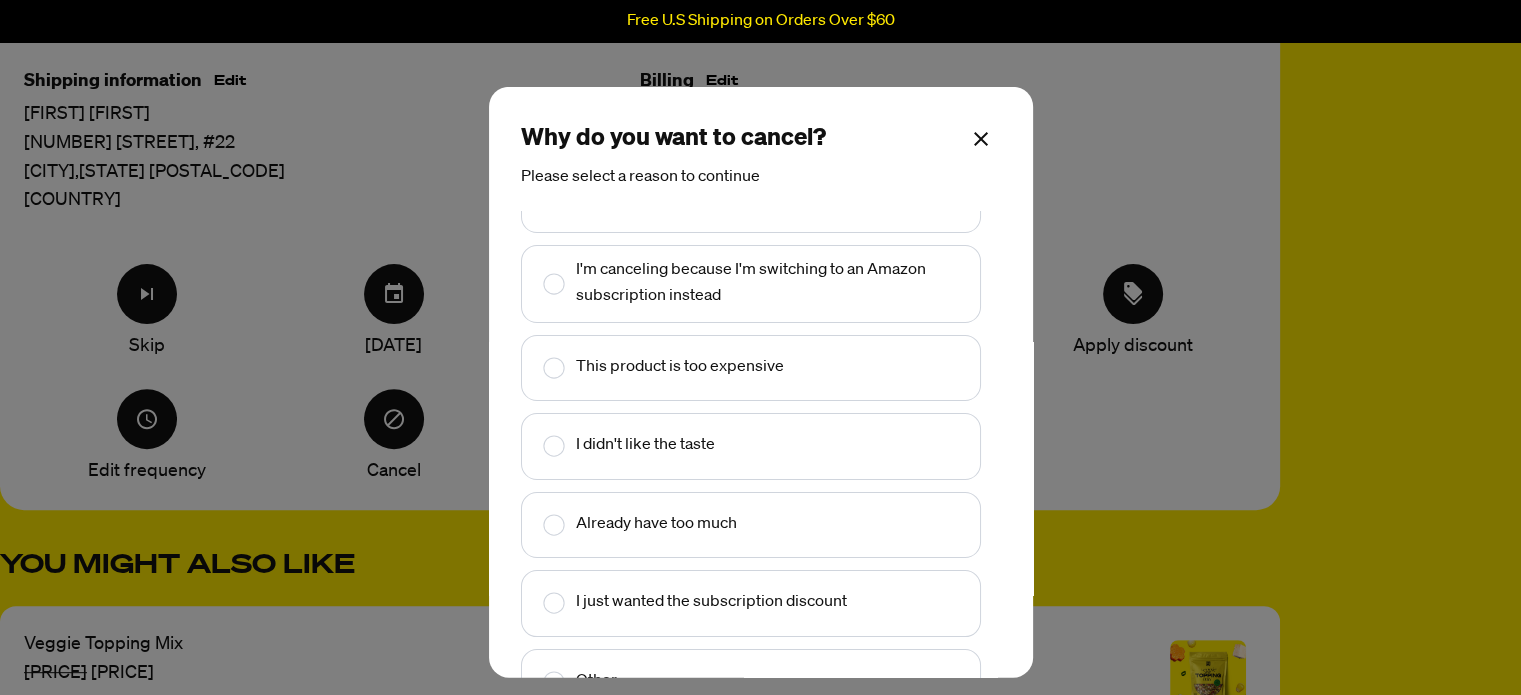 scroll, scrollTop: 45, scrollLeft: 0, axis: vertical 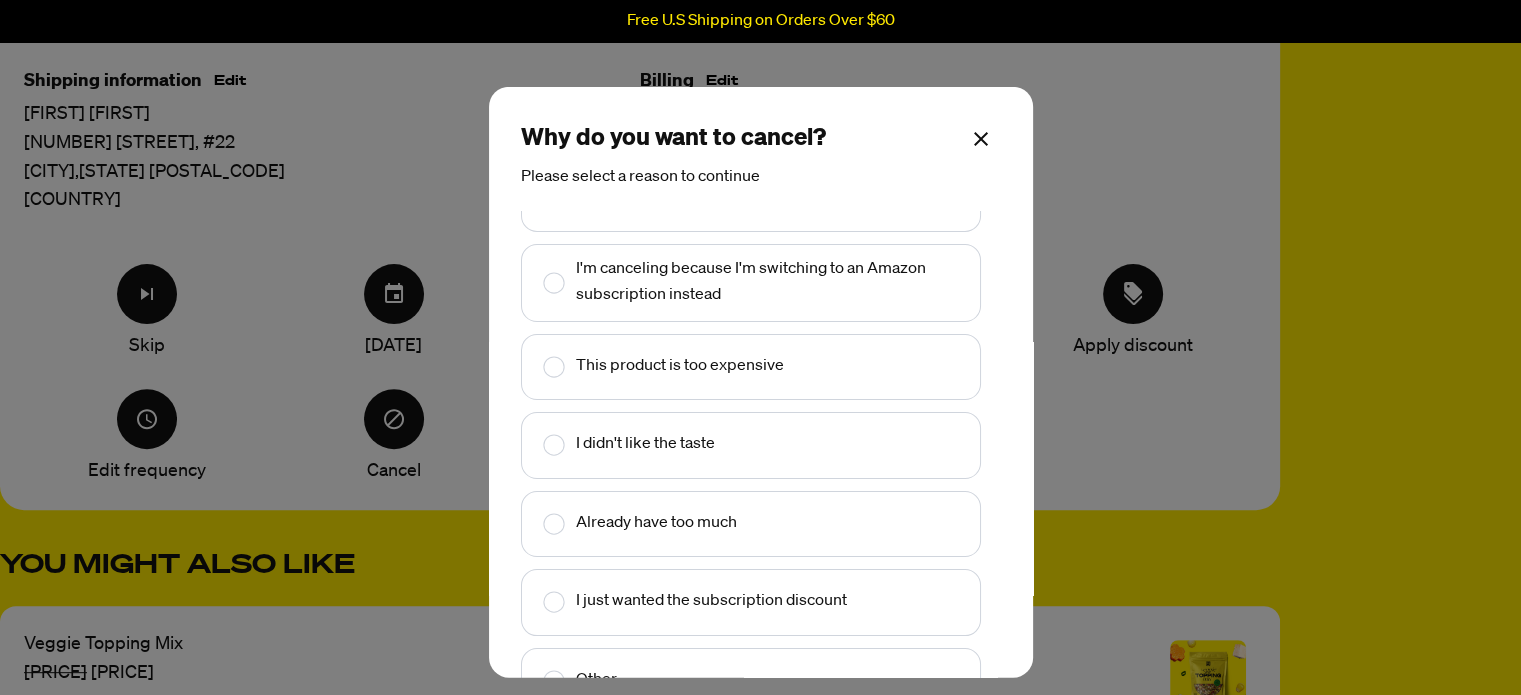 click at bounding box center [553, 198] 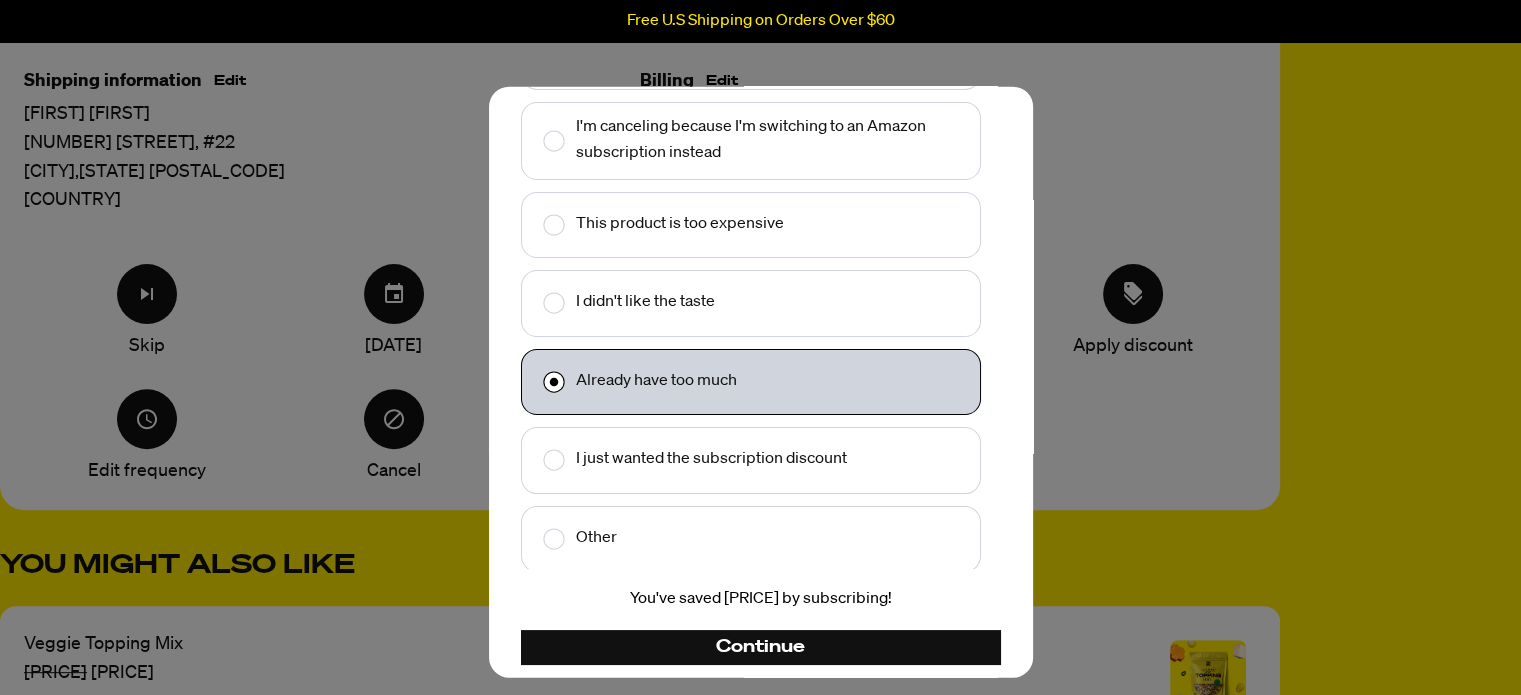 scroll, scrollTop: 161, scrollLeft: 0, axis: vertical 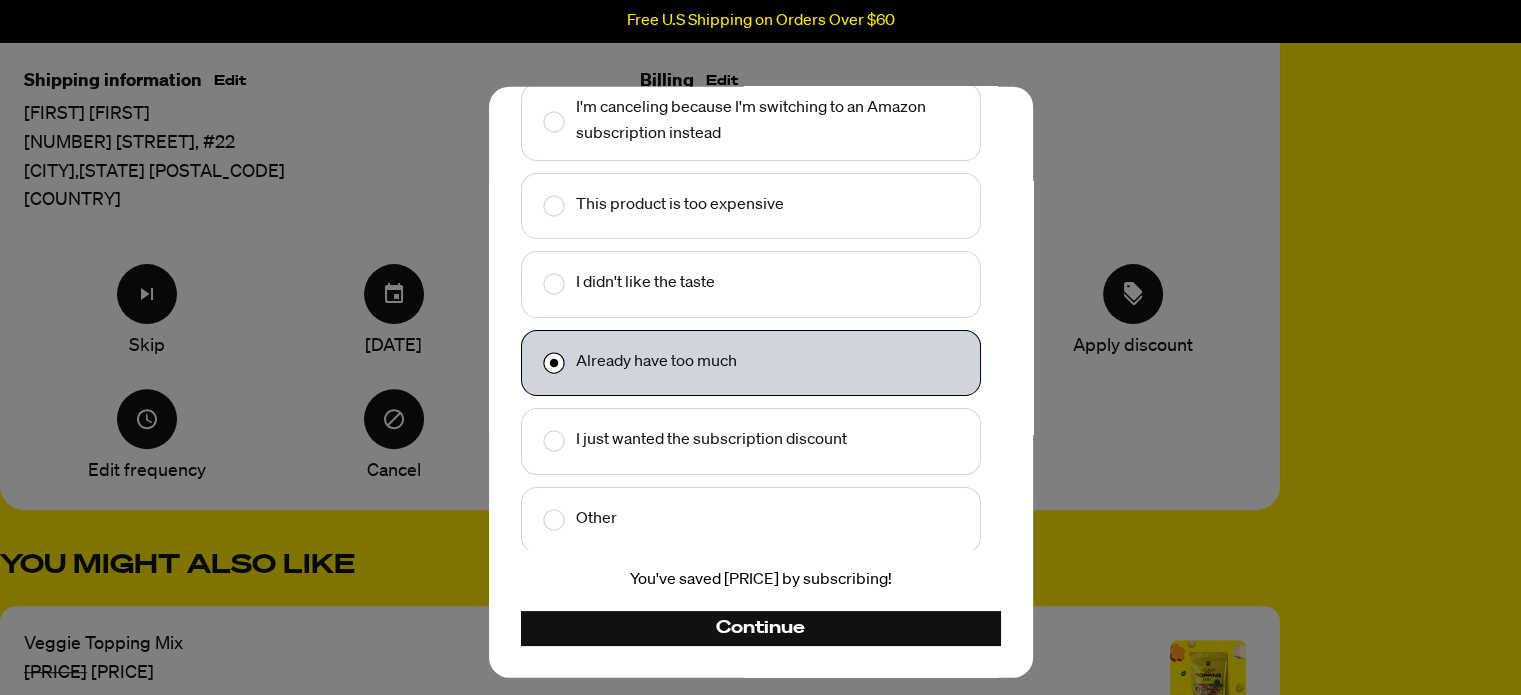 click on "Continue" at bounding box center (760, 628) 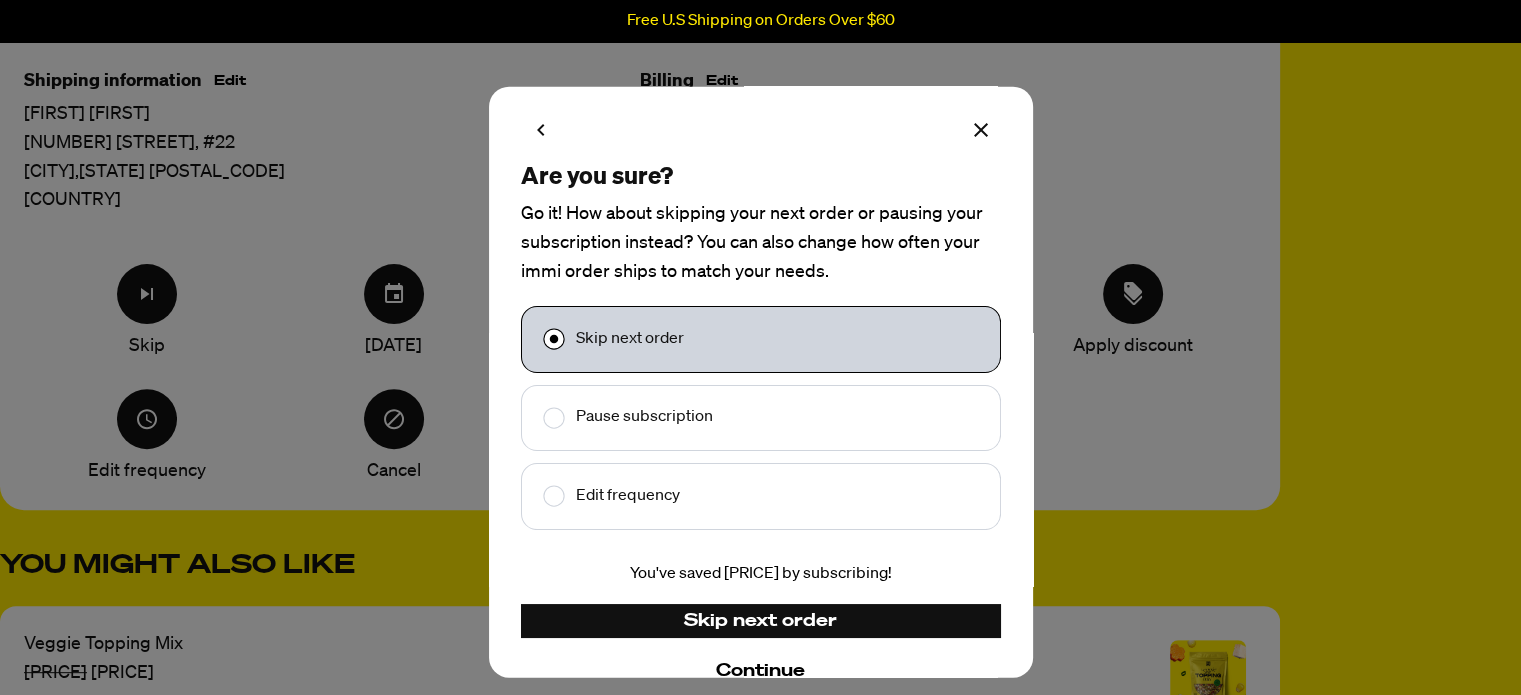 scroll, scrollTop: 50, scrollLeft: 0, axis: vertical 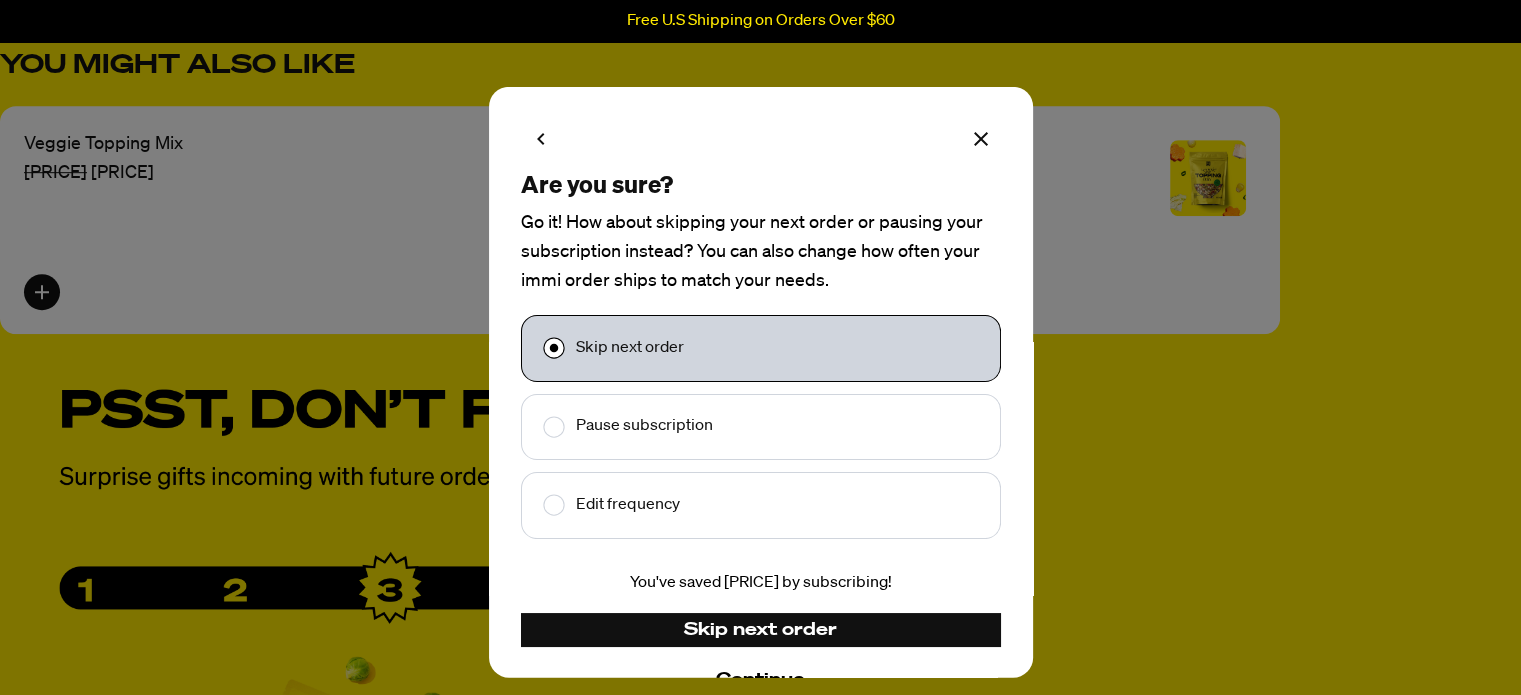 click at bounding box center [553, 426] 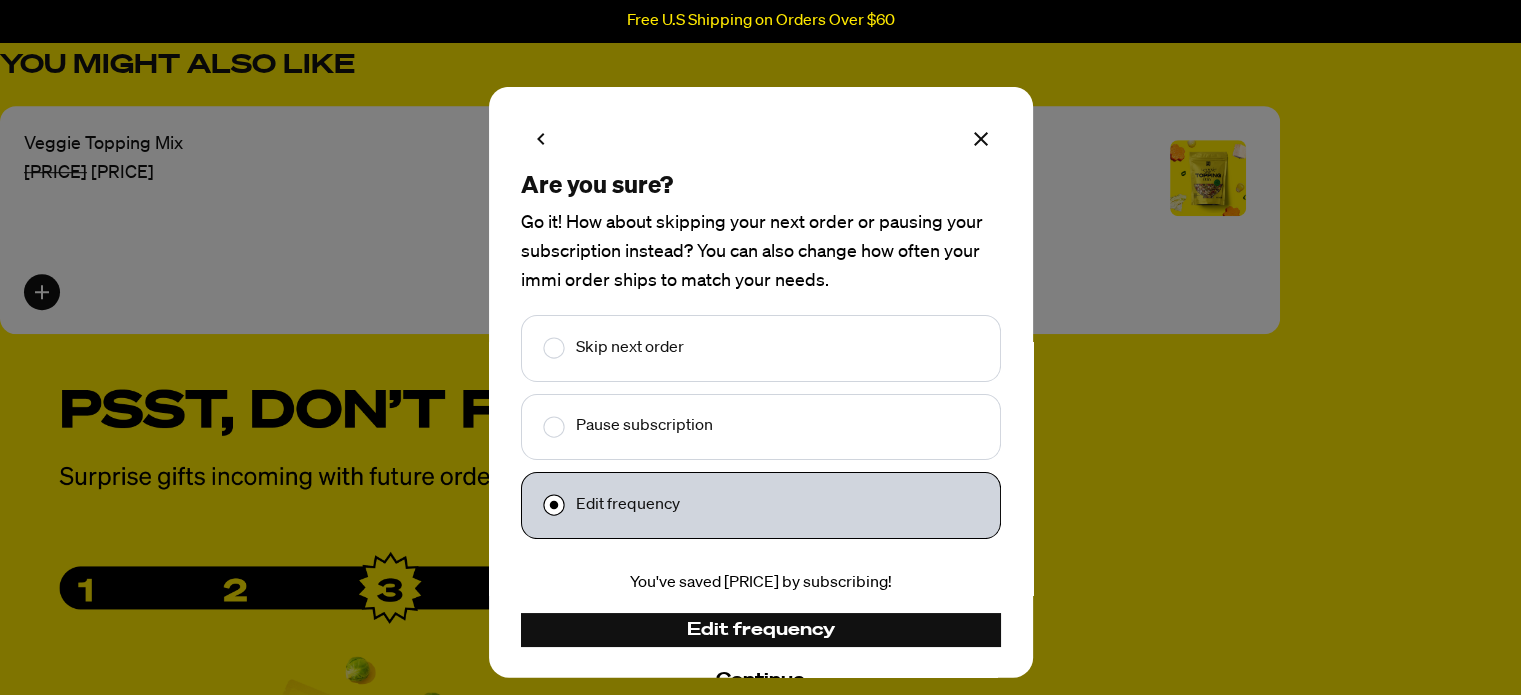 click at bounding box center (553, 426) 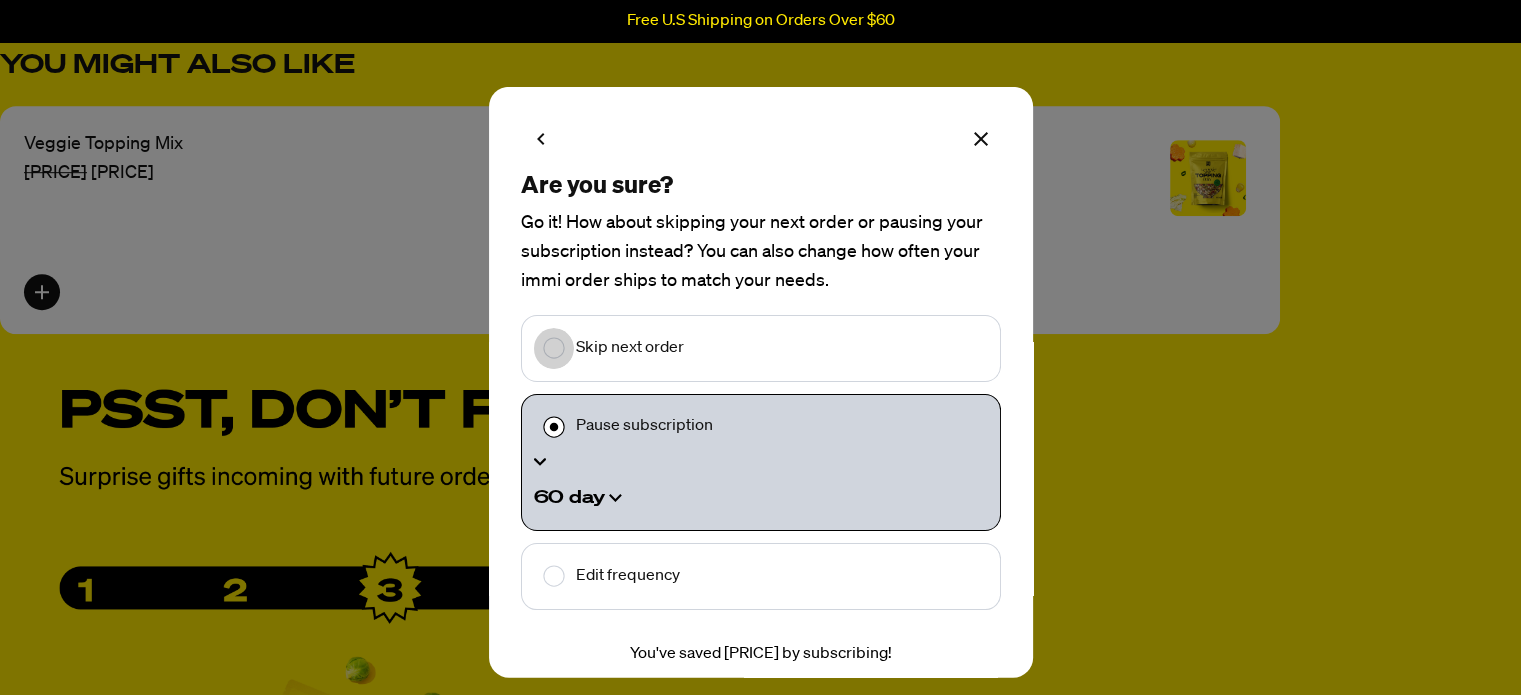 click at bounding box center [553, 348] 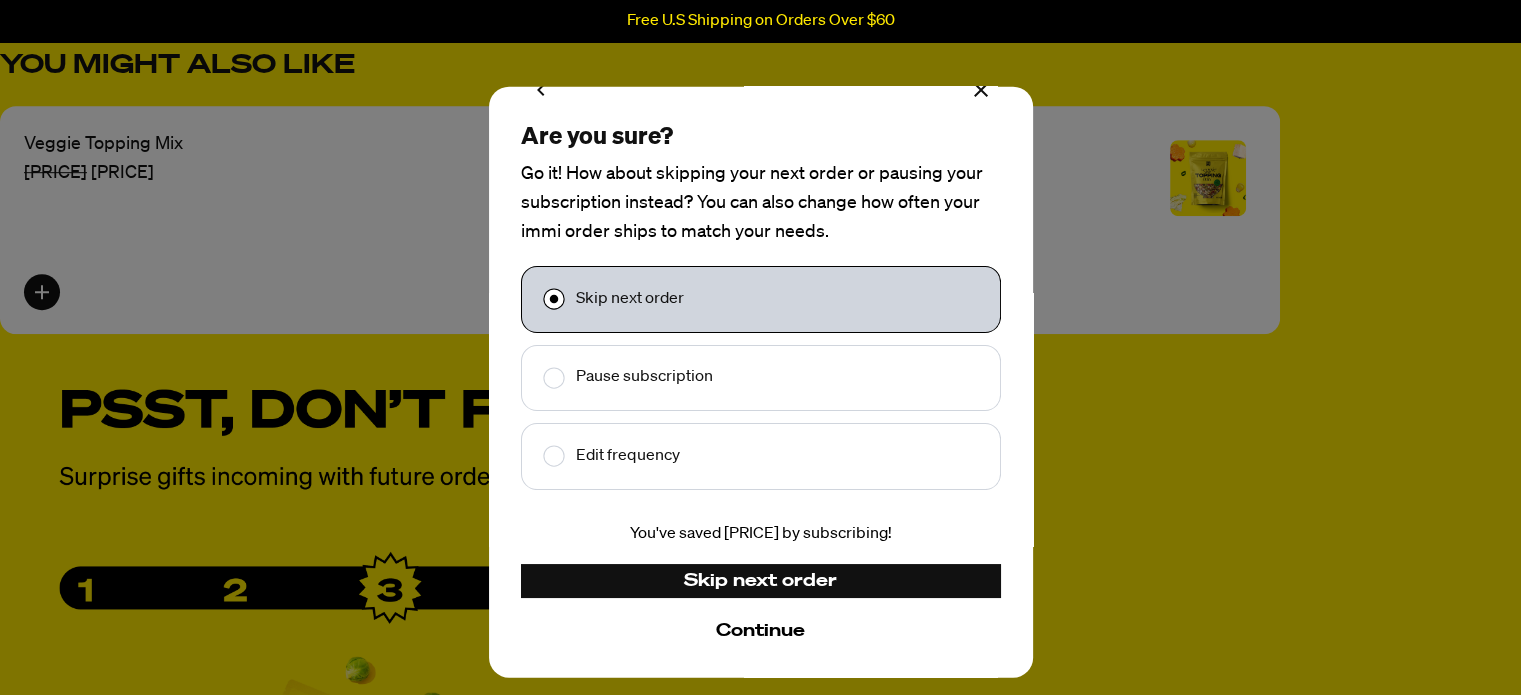 scroll, scrollTop: 50, scrollLeft: 0, axis: vertical 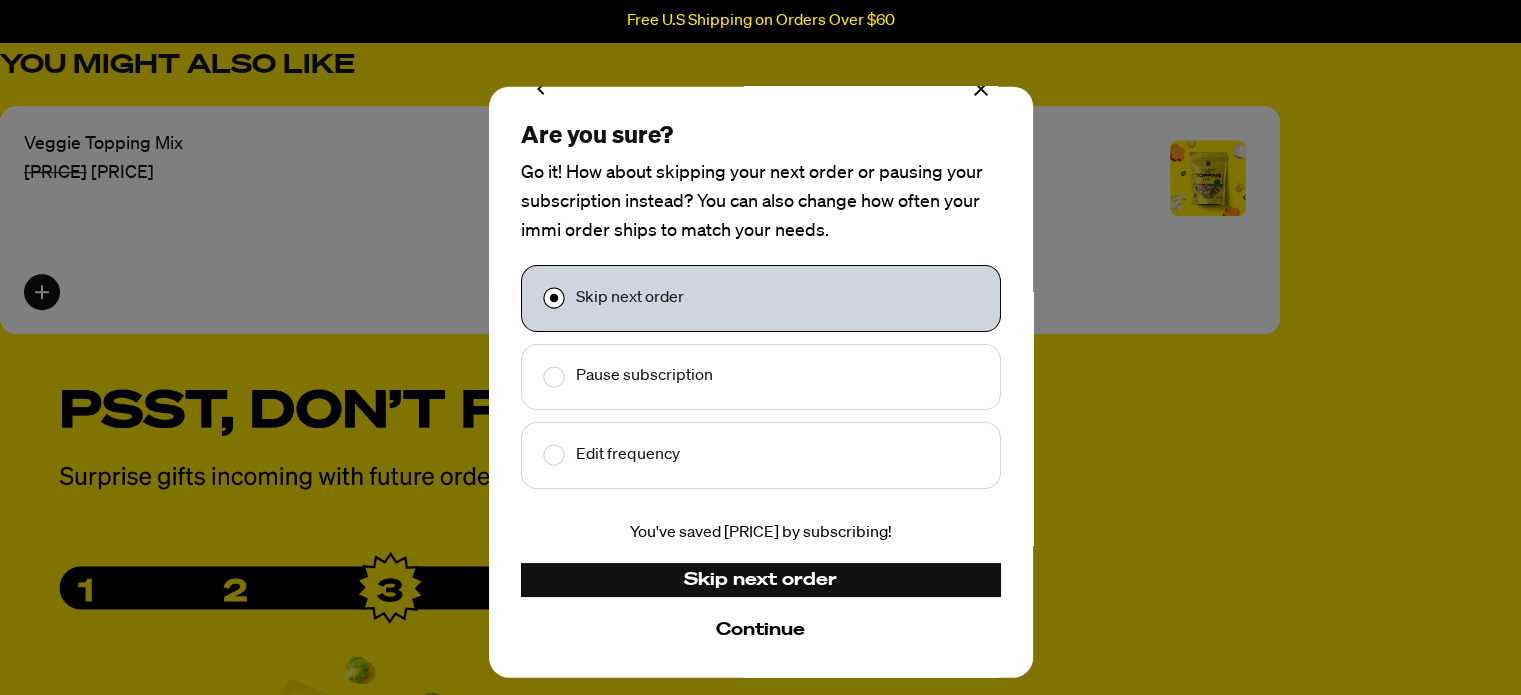 click on "Continue" at bounding box center [761, 630] 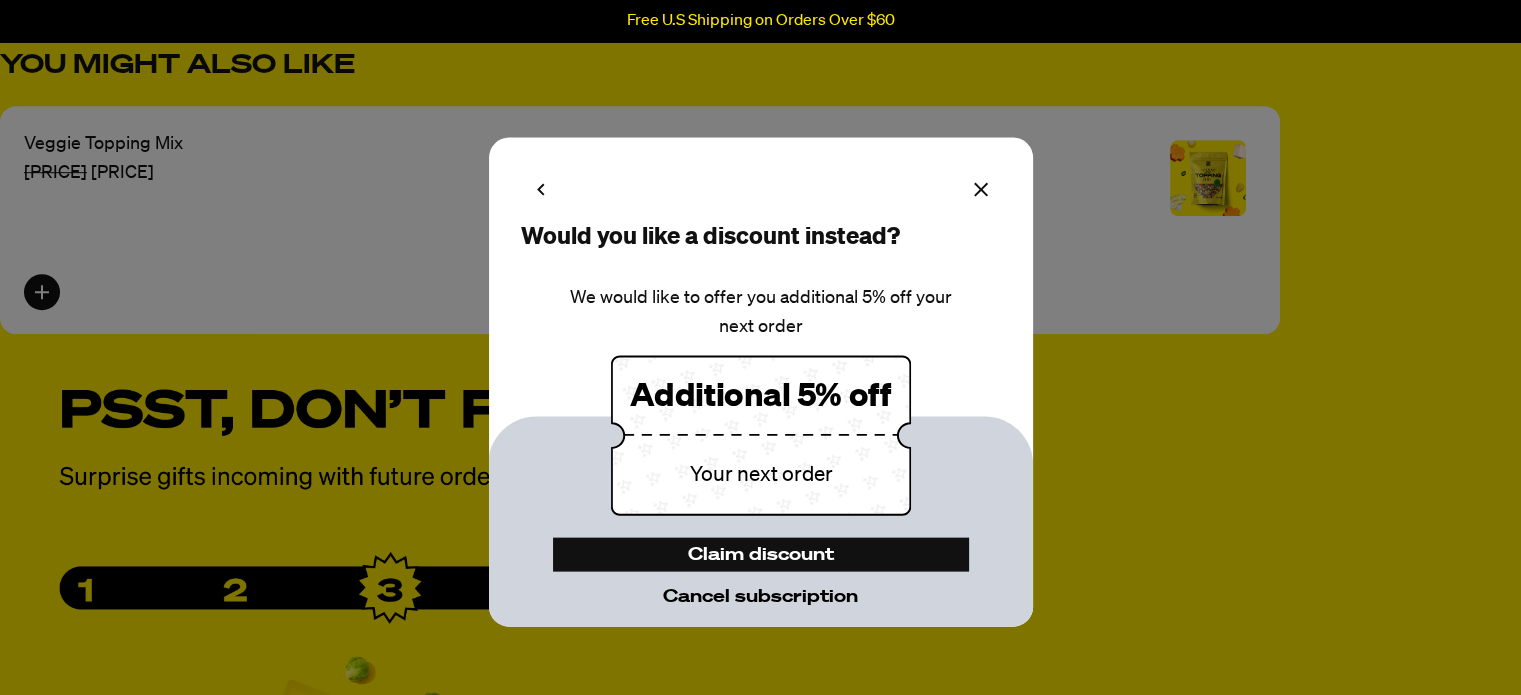 click on "Cancel subscription" at bounding box center (760, 597) 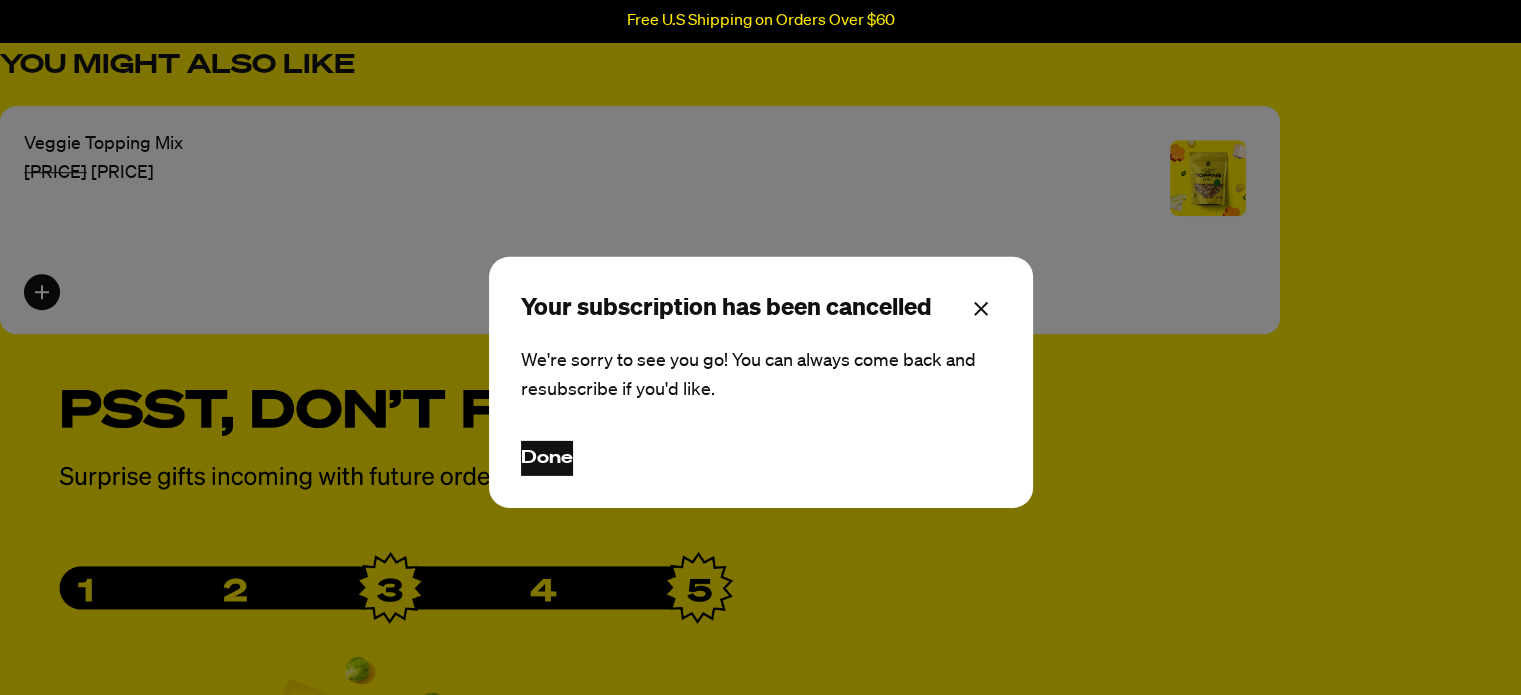 click at bounding box center [981, 309] 